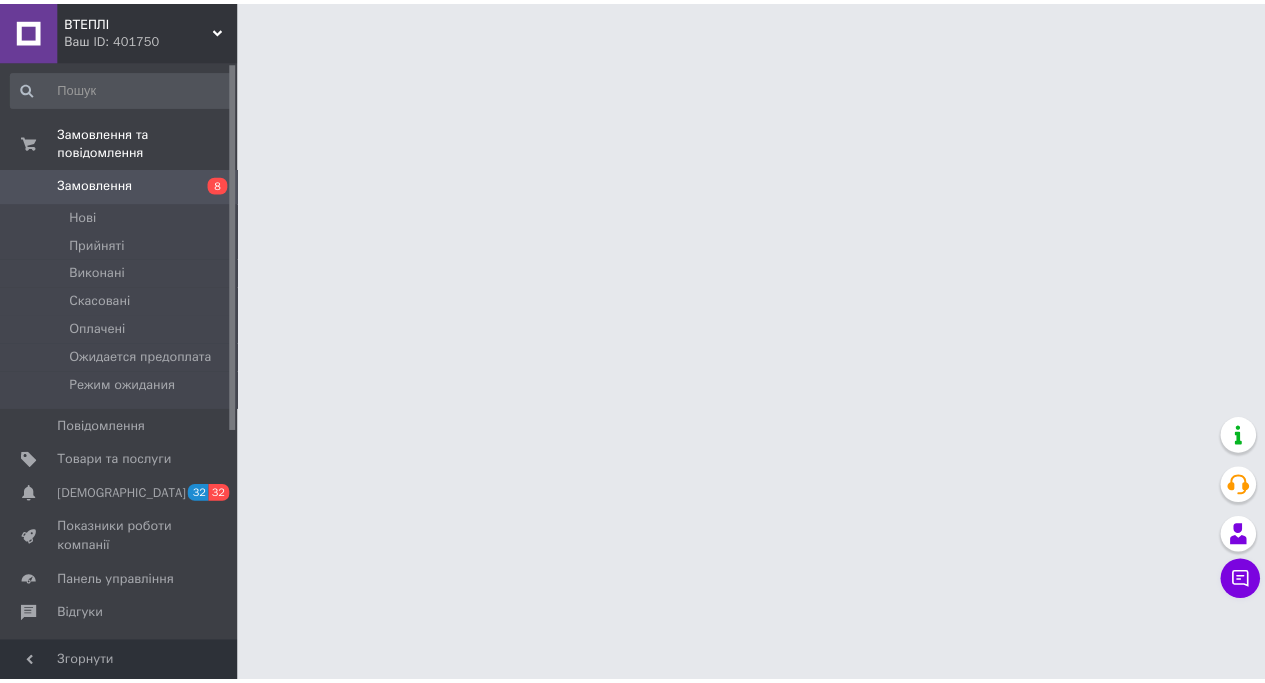 scroll, scrollTop: 0, scrollLeft: 0, axis: both 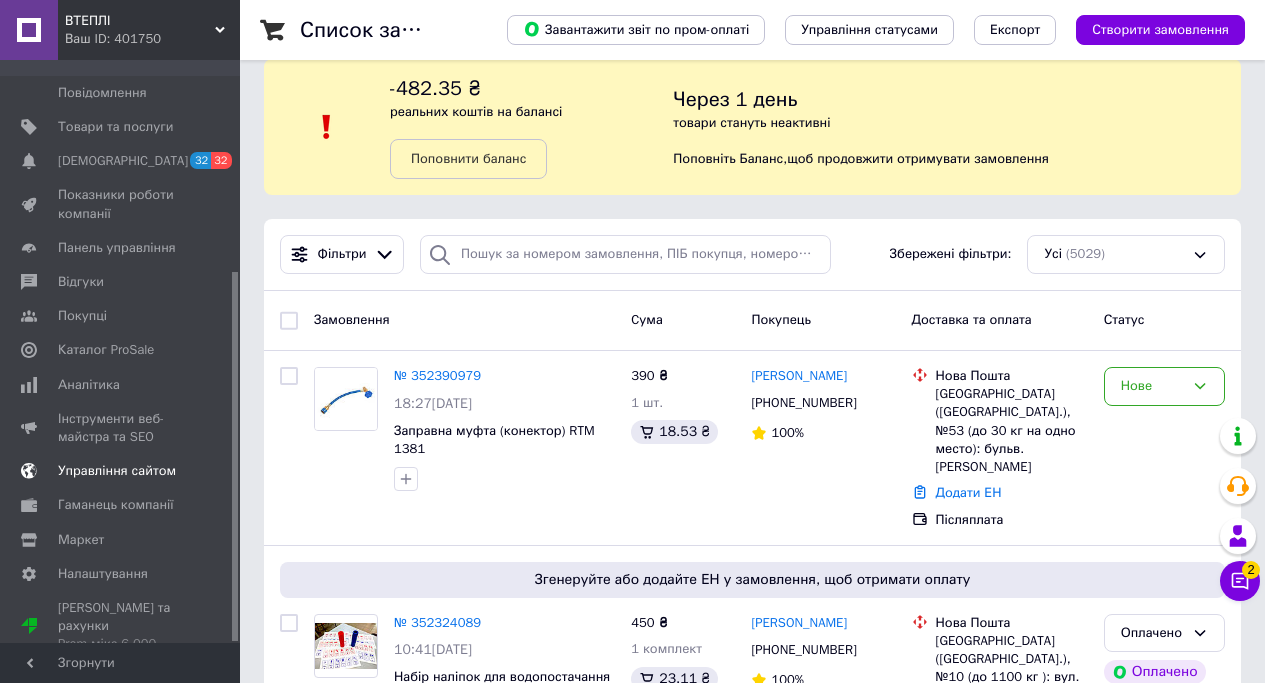 click on "Управління сайтом" at bounding box center [117, 471] 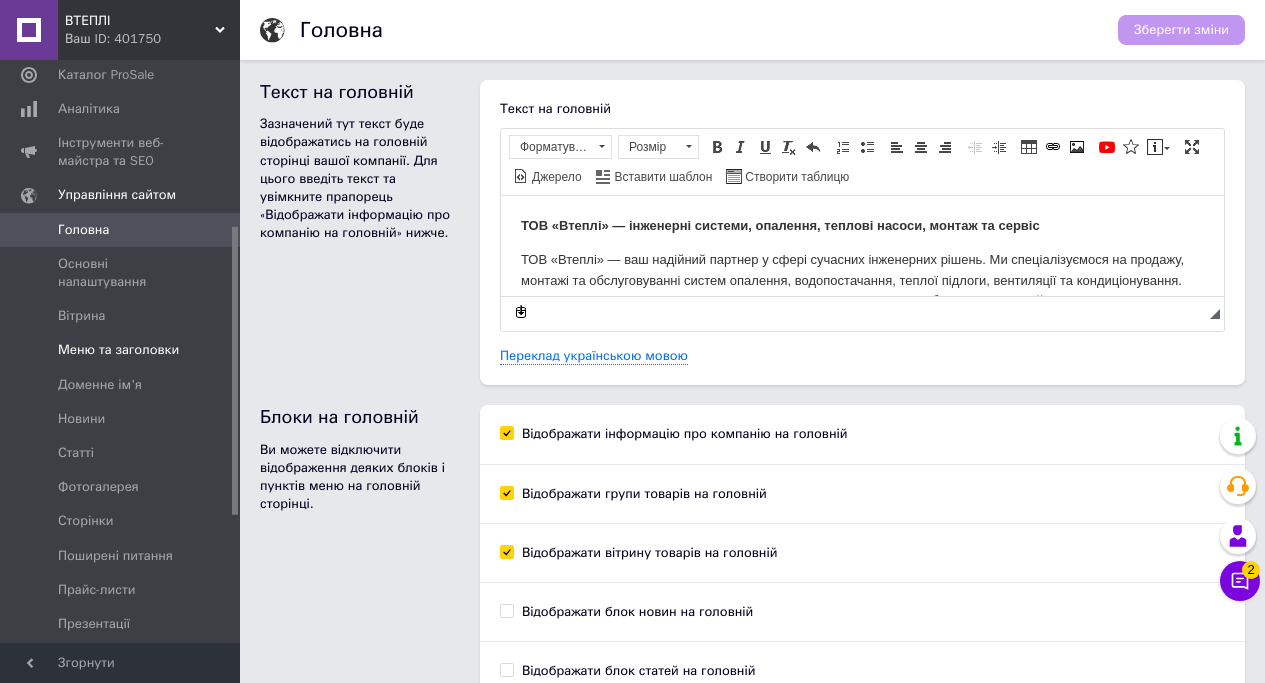 scroll, scrollTop: 0, scrollLeft: 0, axis: both 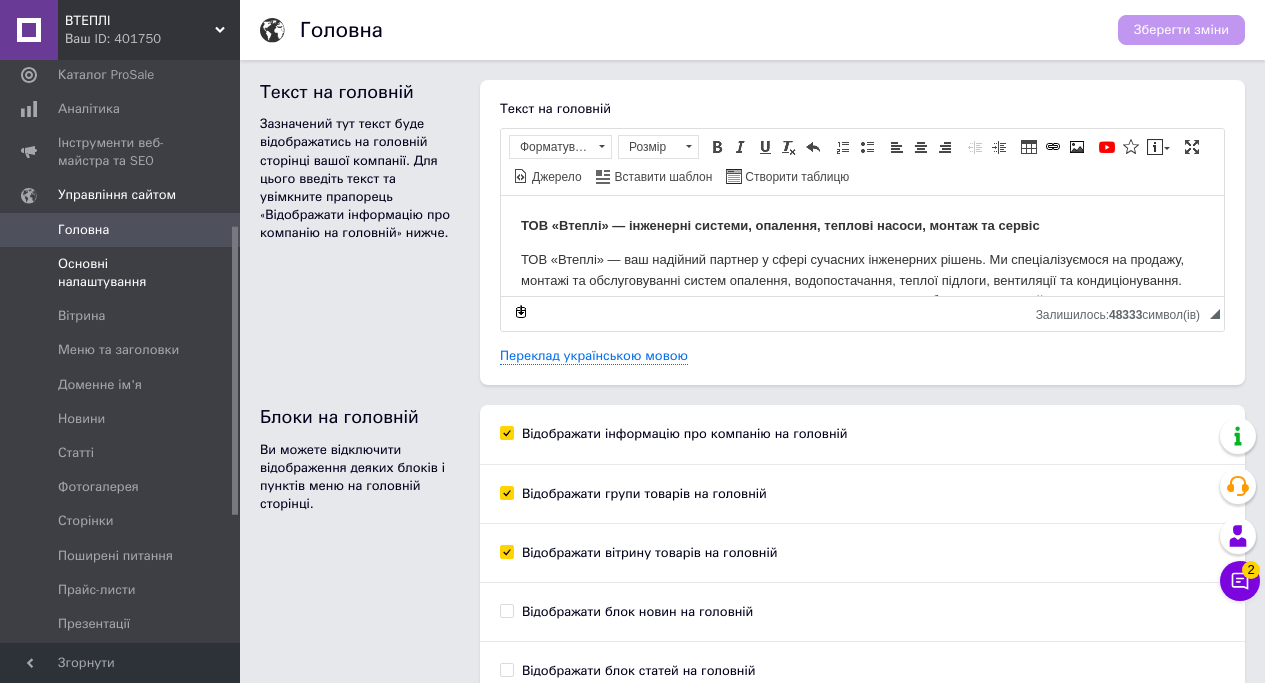 click on "Основні налаштування" at bounding box center (121, 273) 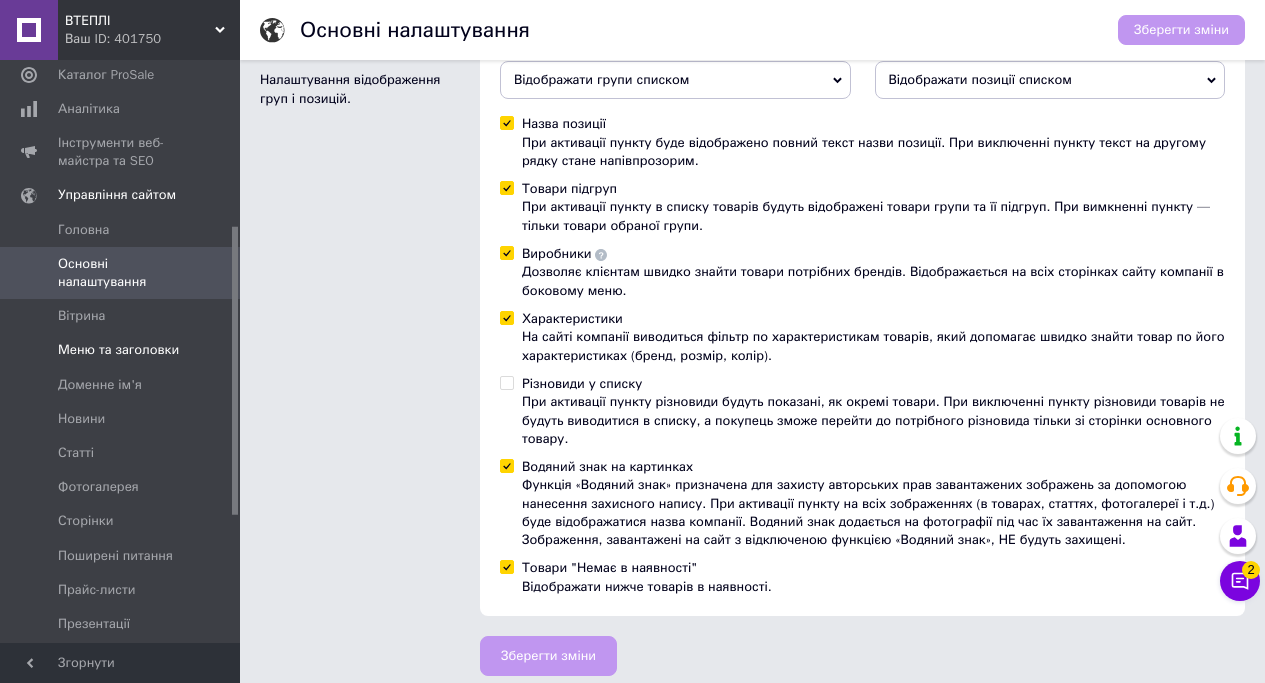 scroll, scrollTop: 611, scrollLeft: 0, axis: vertical 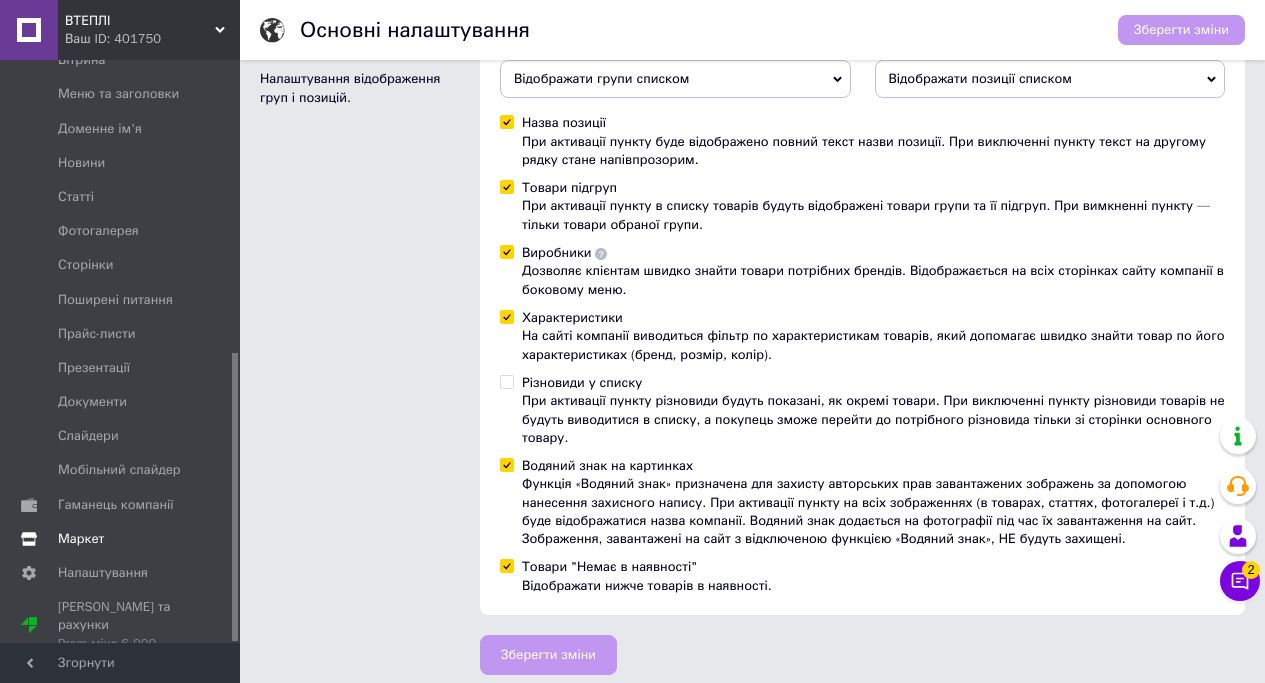 click on "Маркет" at bounding box center (81, 539) 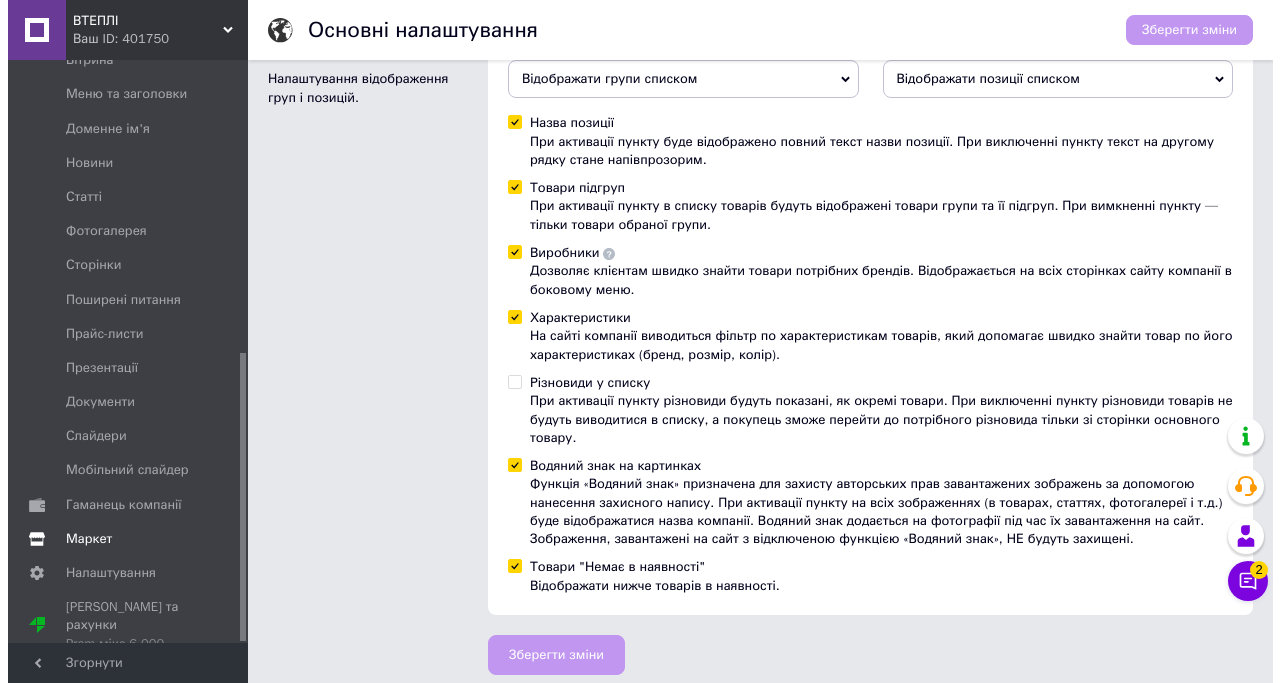 scroll, scrollTop: 0, scrollLeft: 0, axis: both 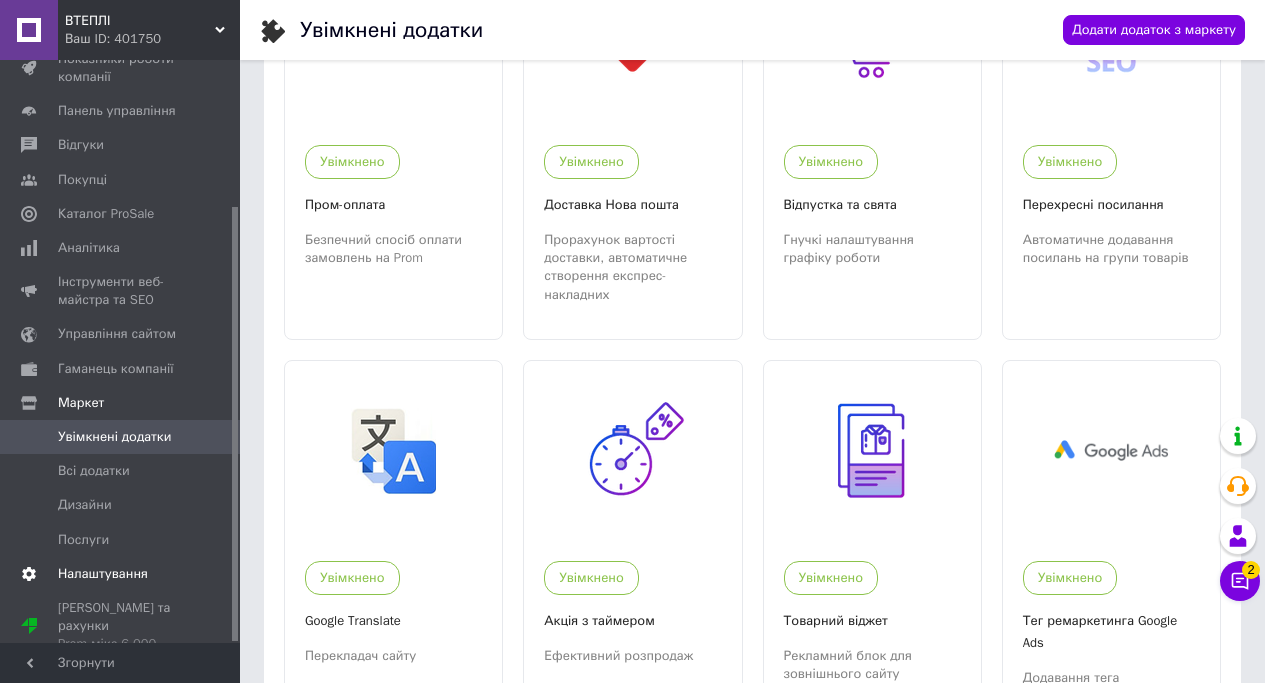click on "Налаштування" at bounding box center [103, 574] 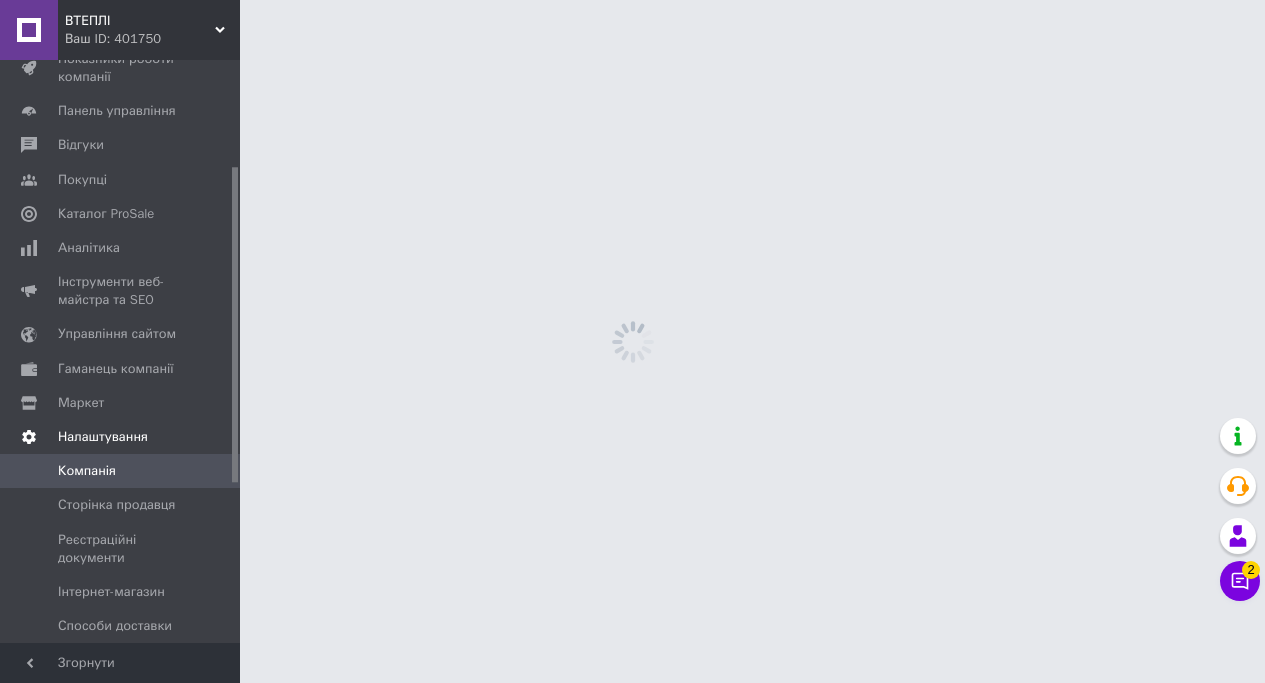scroll, scrollTop: 0, scrollLeft: 0, axis: both 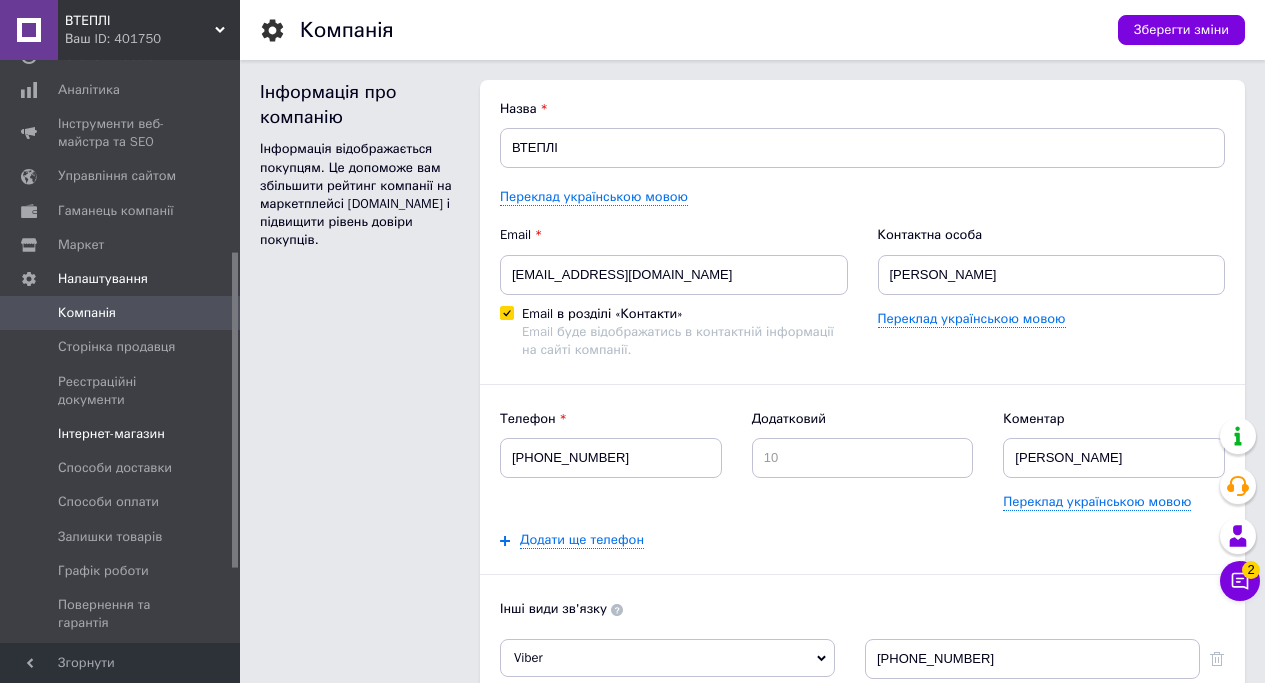 click on "Інтернет-магазин" at bounding box center [111, 434] 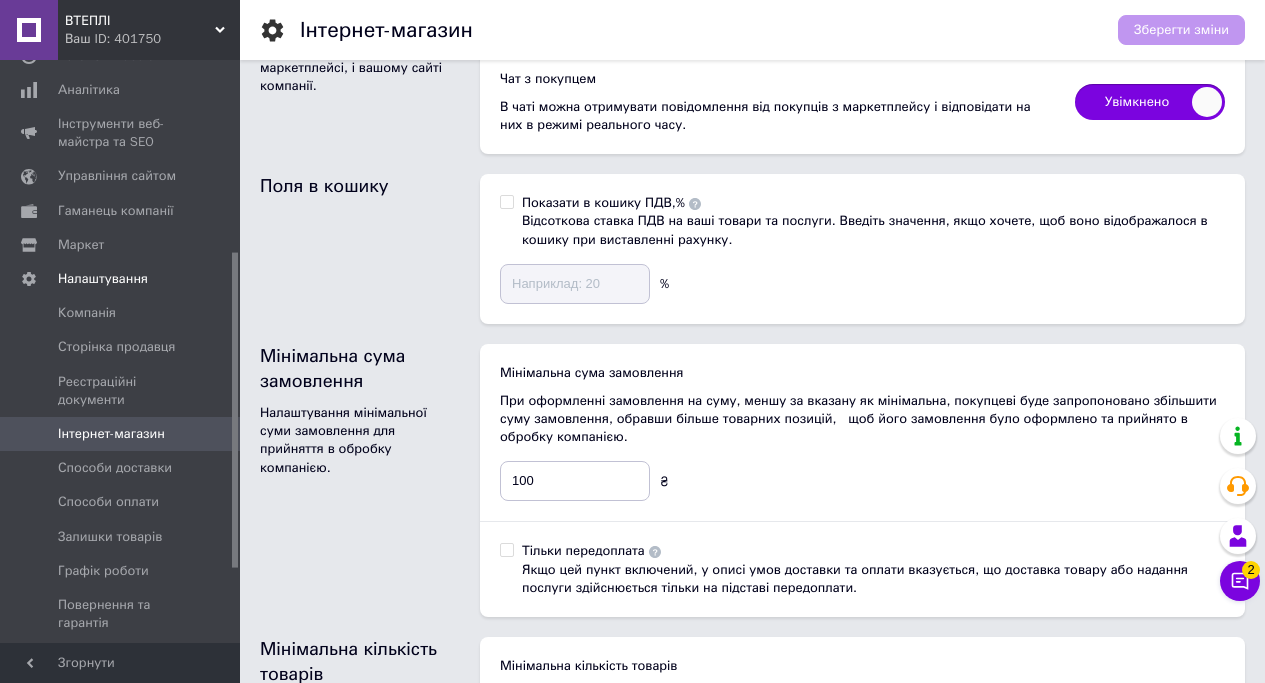 scroll, scrollTop: 137, scrollLeft: 0, axis: vertical 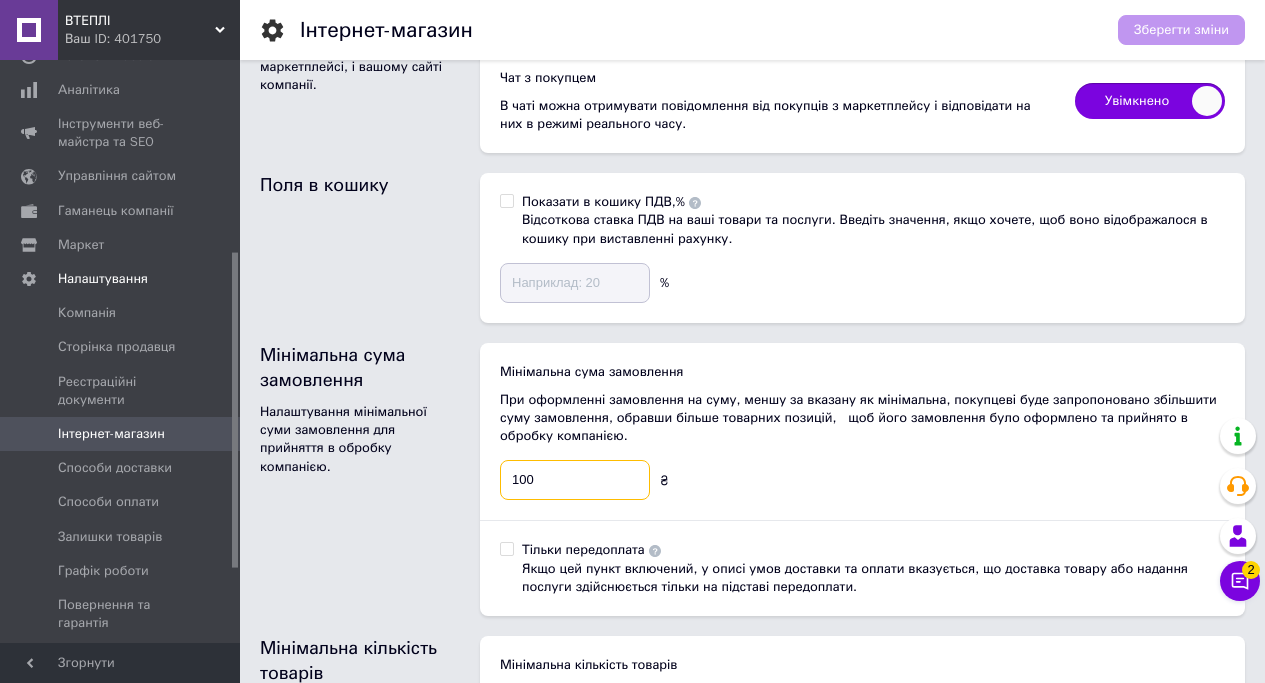 drag, startPoint x: 562, startPoint y: 484, endPoint x: 469, endPoint y: 478, distance: 93.193344 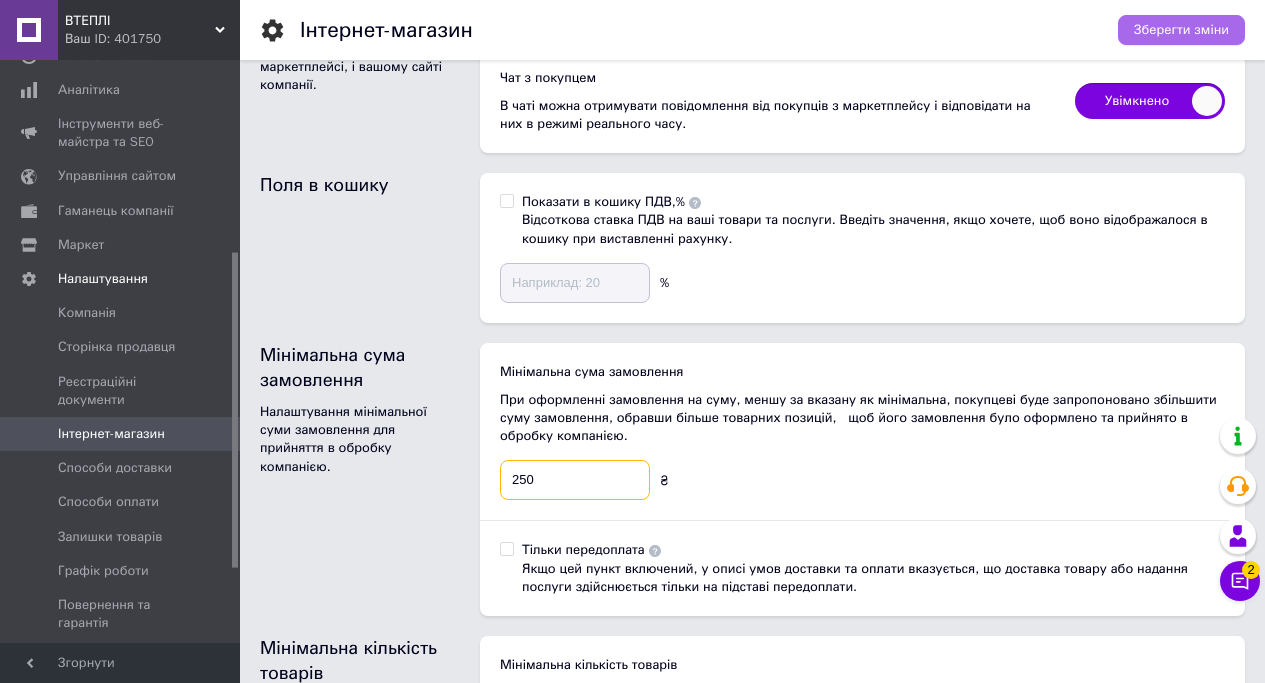 type on "250" 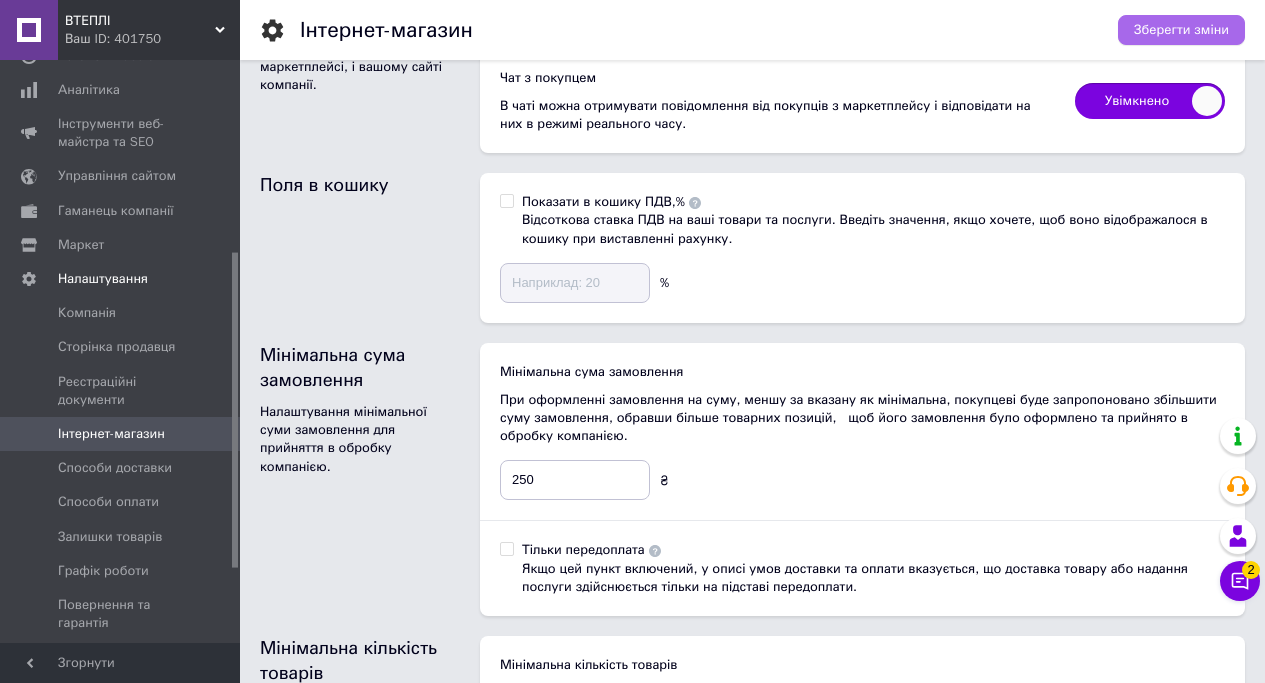 click on "Зберегти зміни" at bounding box center (1181, 30) 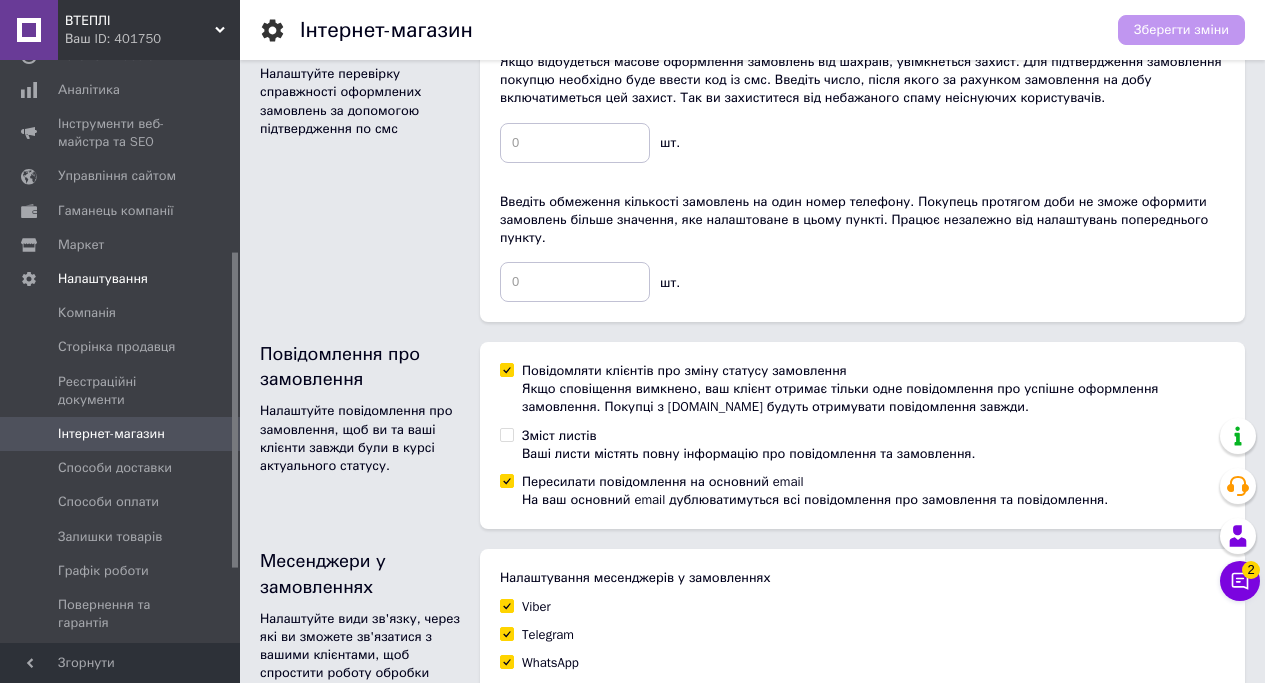 scroll, scrollTop: 732, scrollLeft: 0, axis: vertical 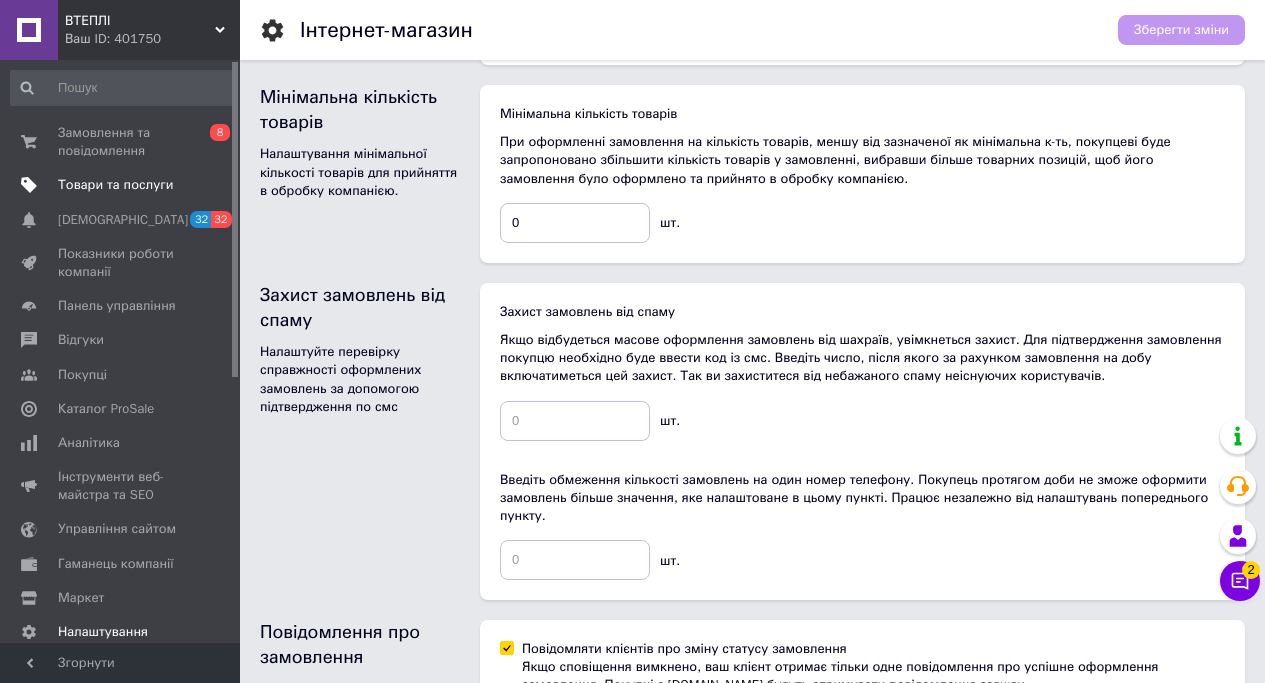 click on "Товари та послуги" at bounding box center (115, 185) 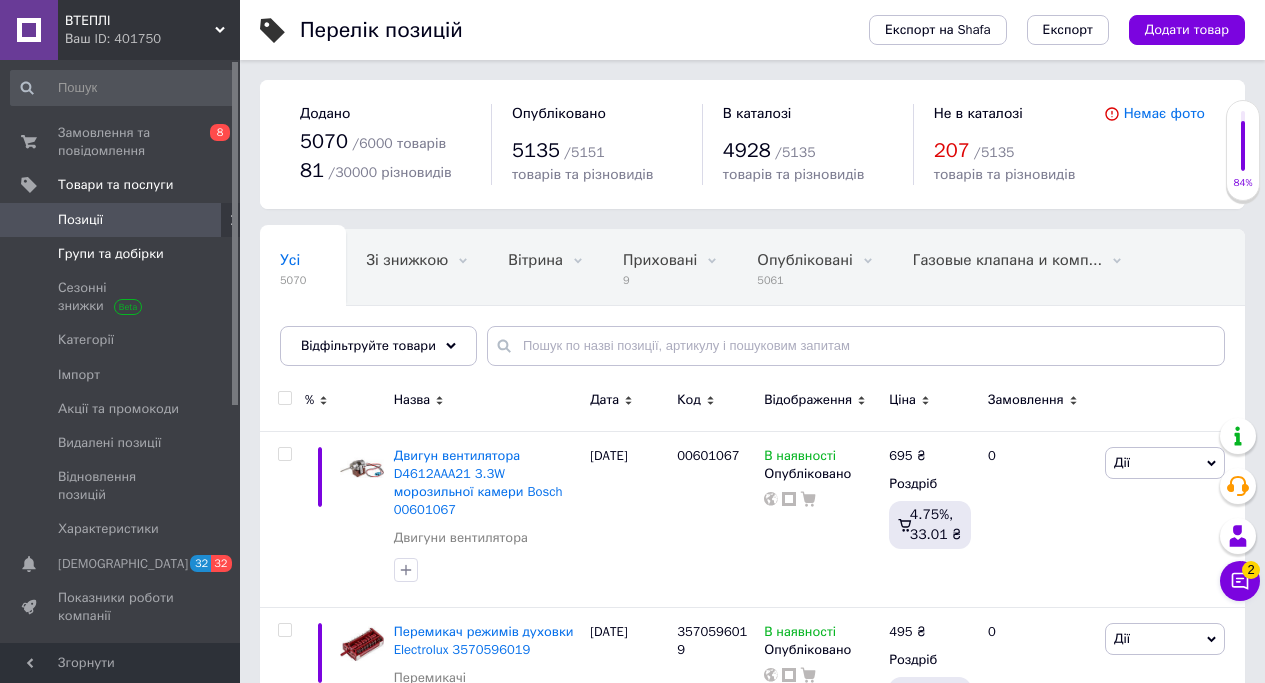 click on "Групи та добірки" at bounding box center (111, 254) 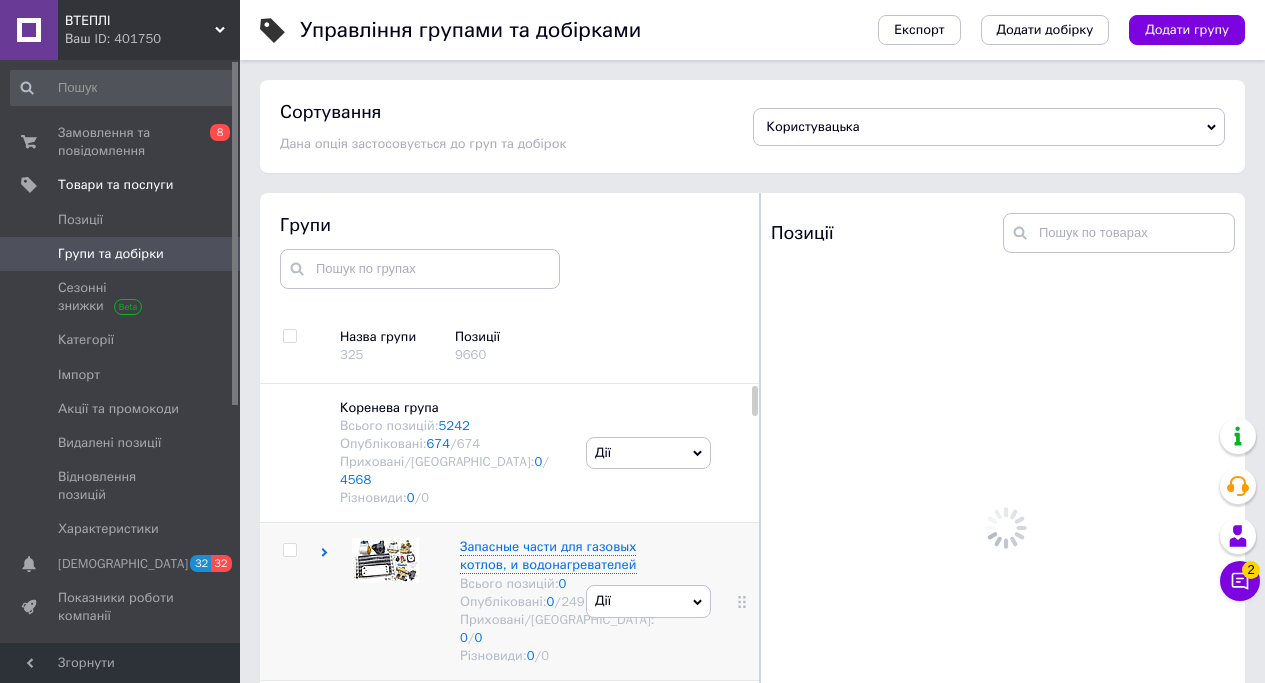 scroll, scrollTop: 113, scrollLeft: 0, axis: vertical 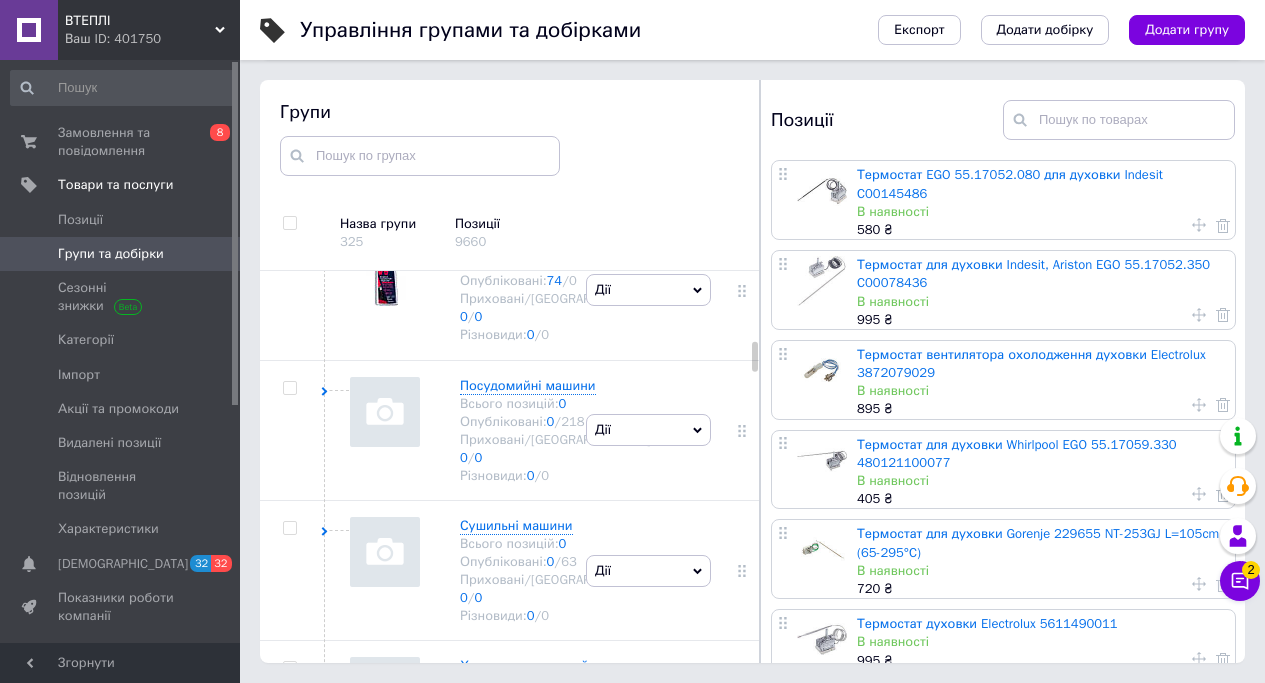 click at bounding box center [289, -450] 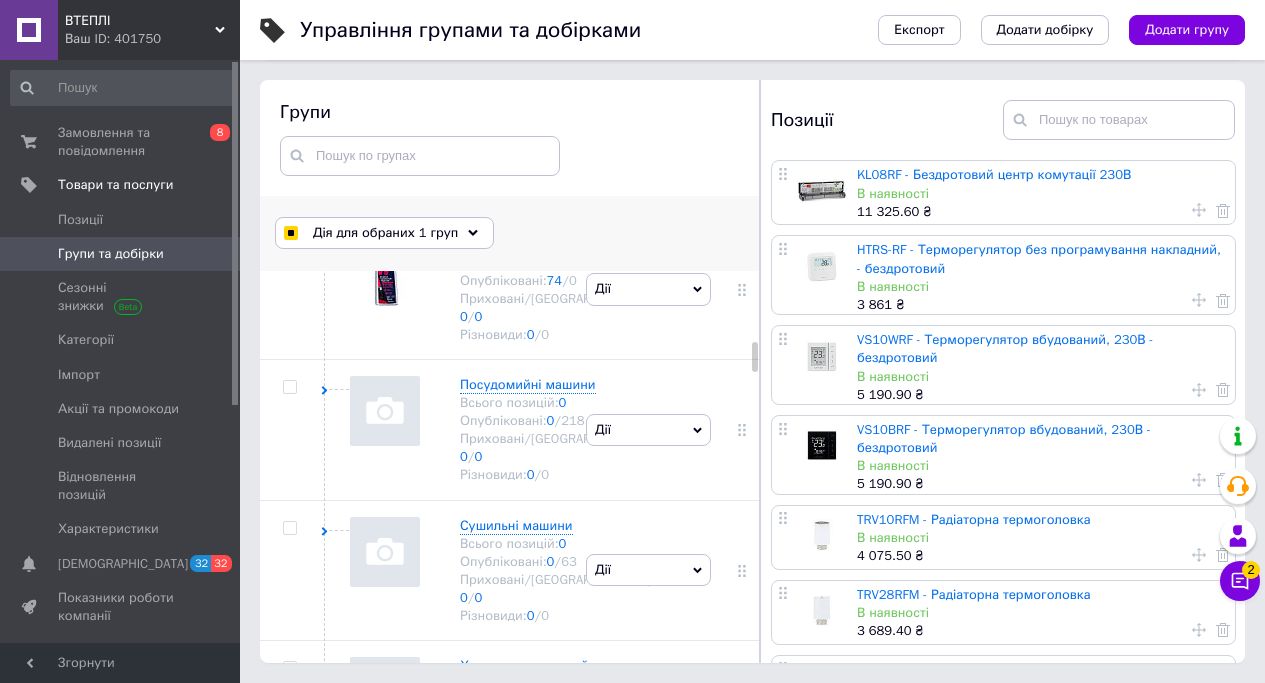 click on "Дія для обраних 1 груп" at bounding box center [385, 233] 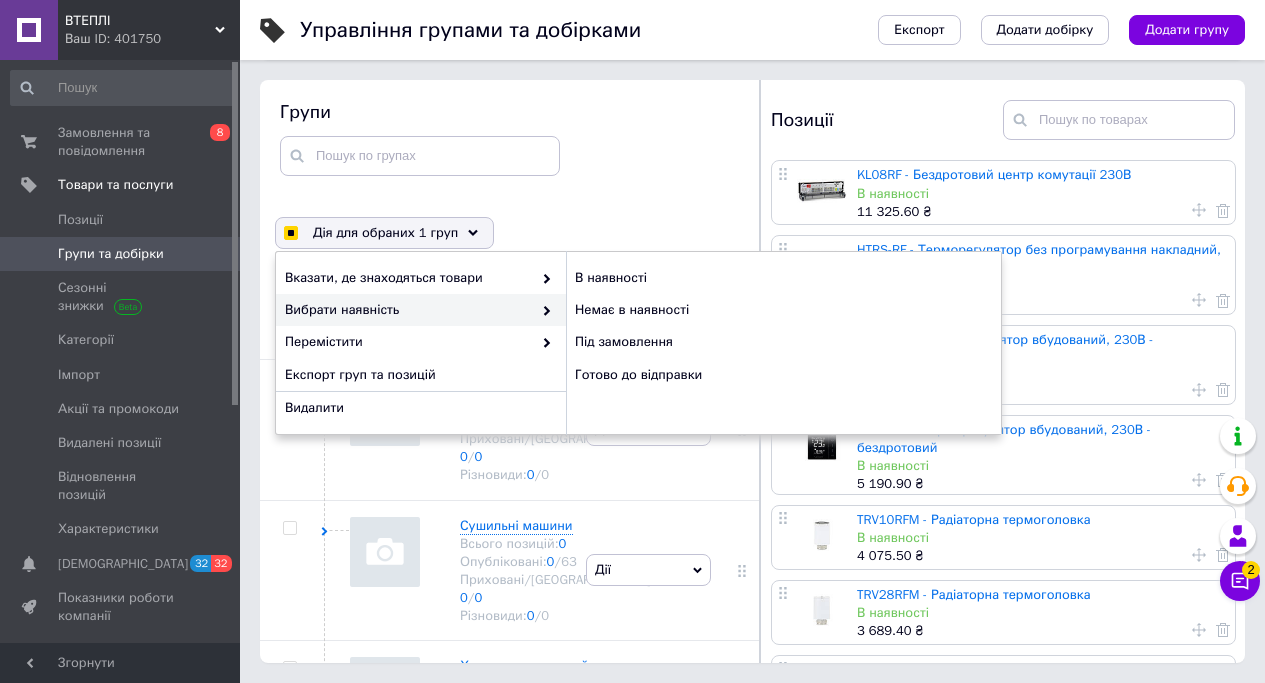 click on "Групи" at bounding box center [510, 137] 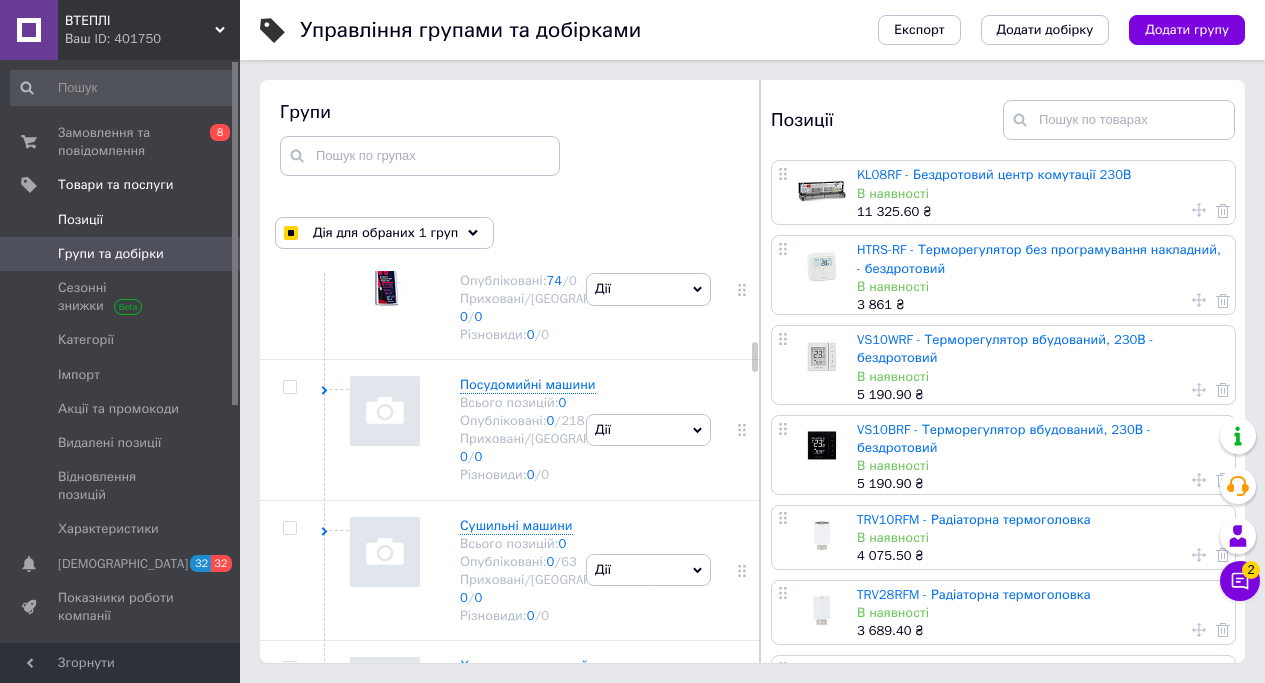 click on "Позиції" at bounding box center [123, 220] 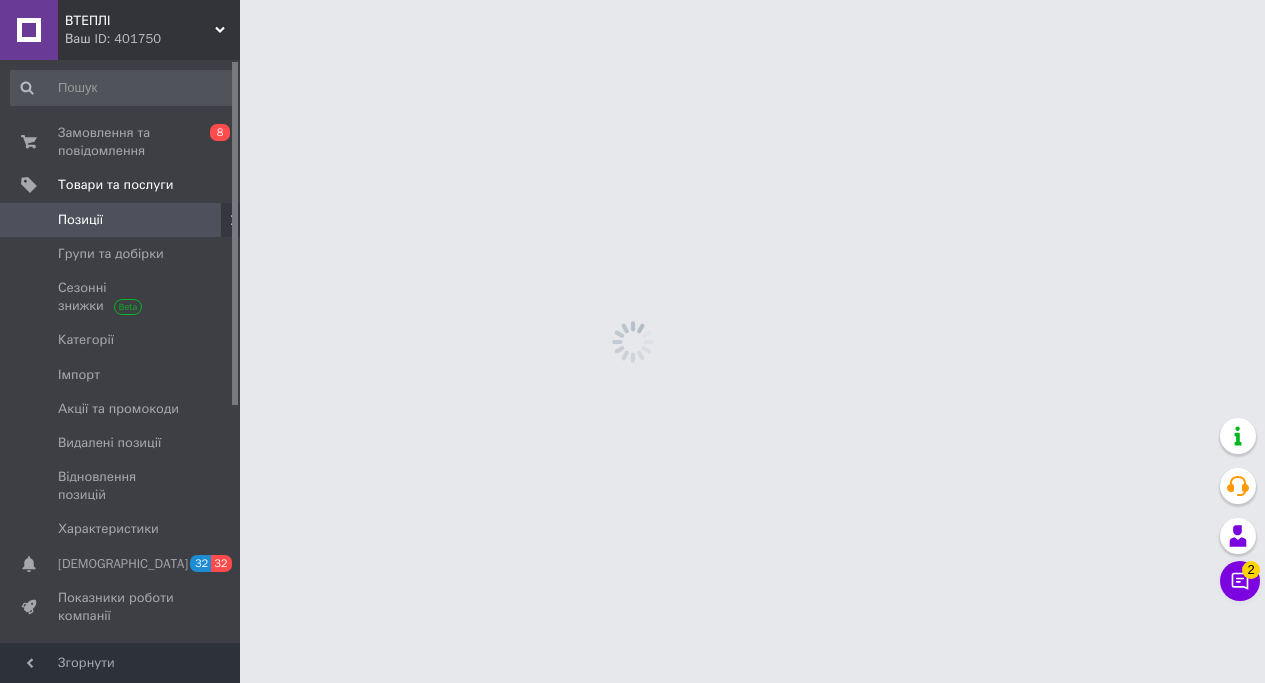scroll, scrollTop: 0, scrollLeft: 0, axis: both 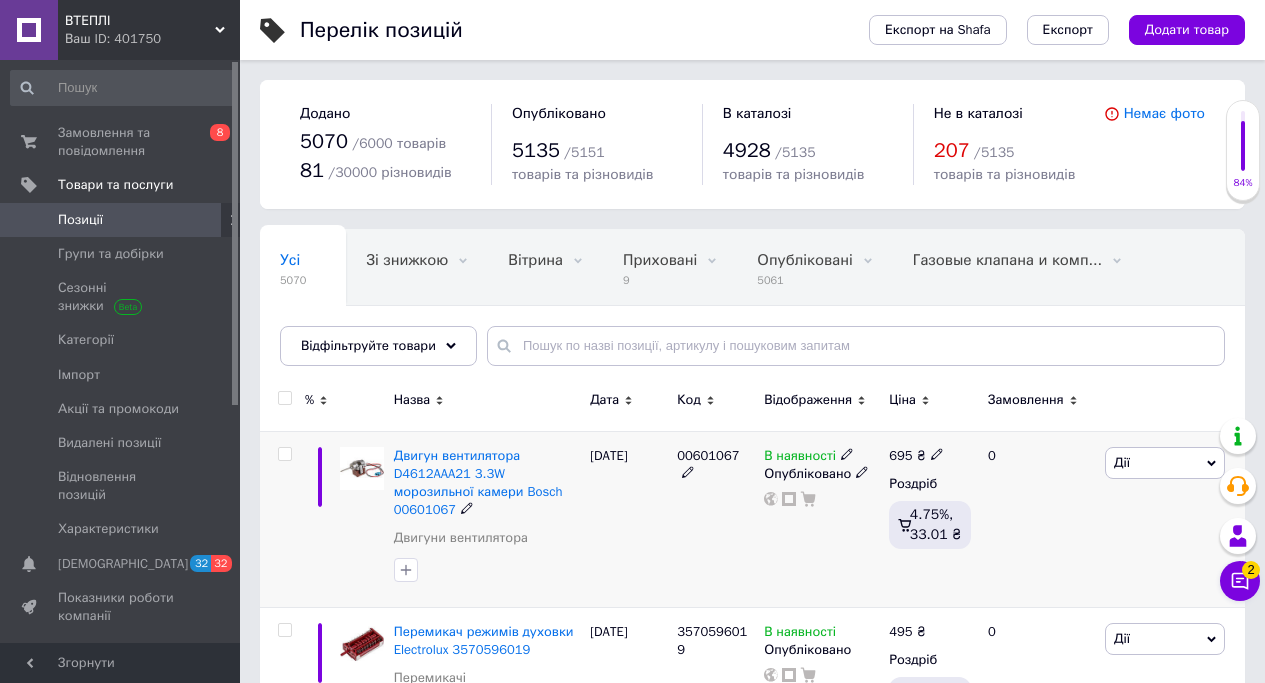 click at bounding box center (284, 454) 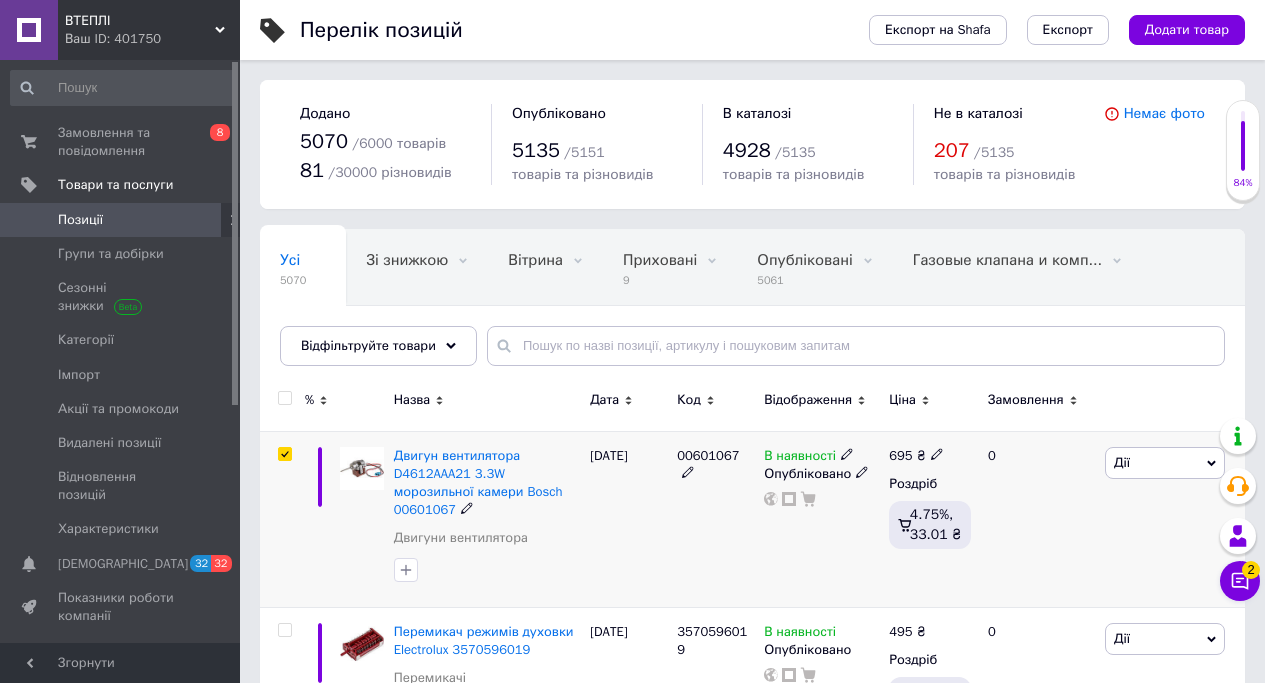 checkbox on "true" 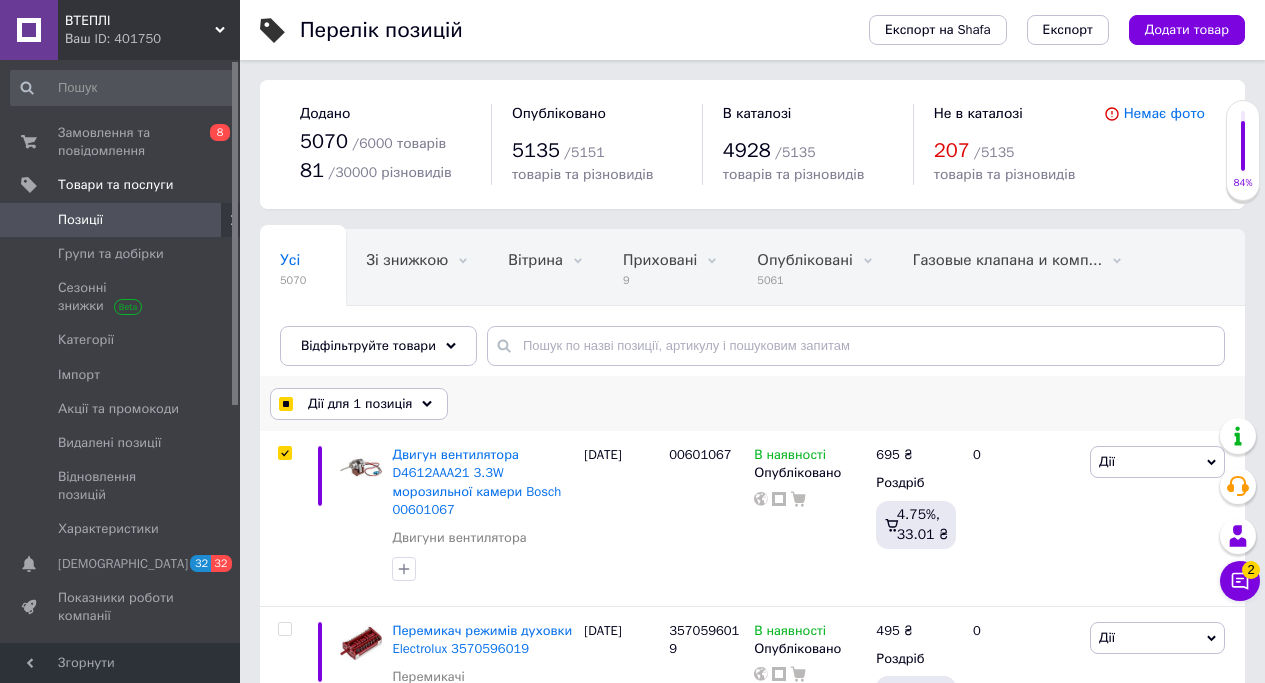 click on "Дії для 1 позиція" at bounding box center (359, 404) 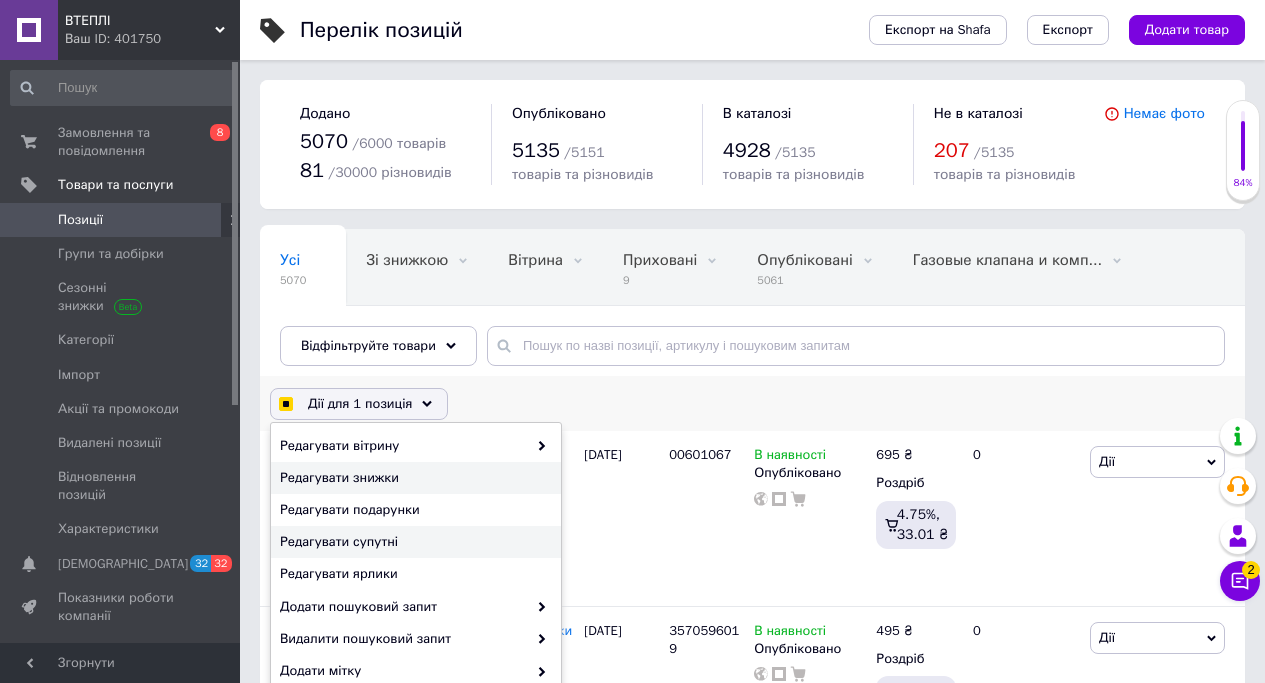 scroll, scrollTop: 168, scrollLeft: 0, axis: vertical 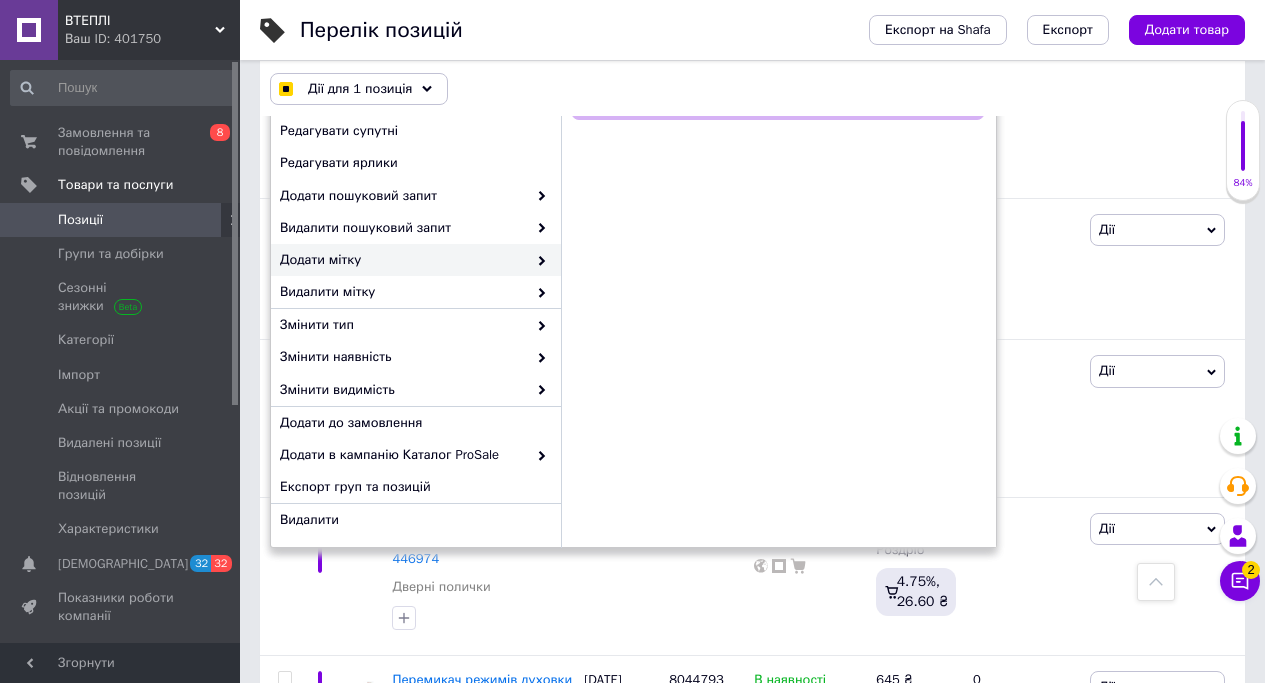click on "Перелік позицій" at bounding box center [564, 30] 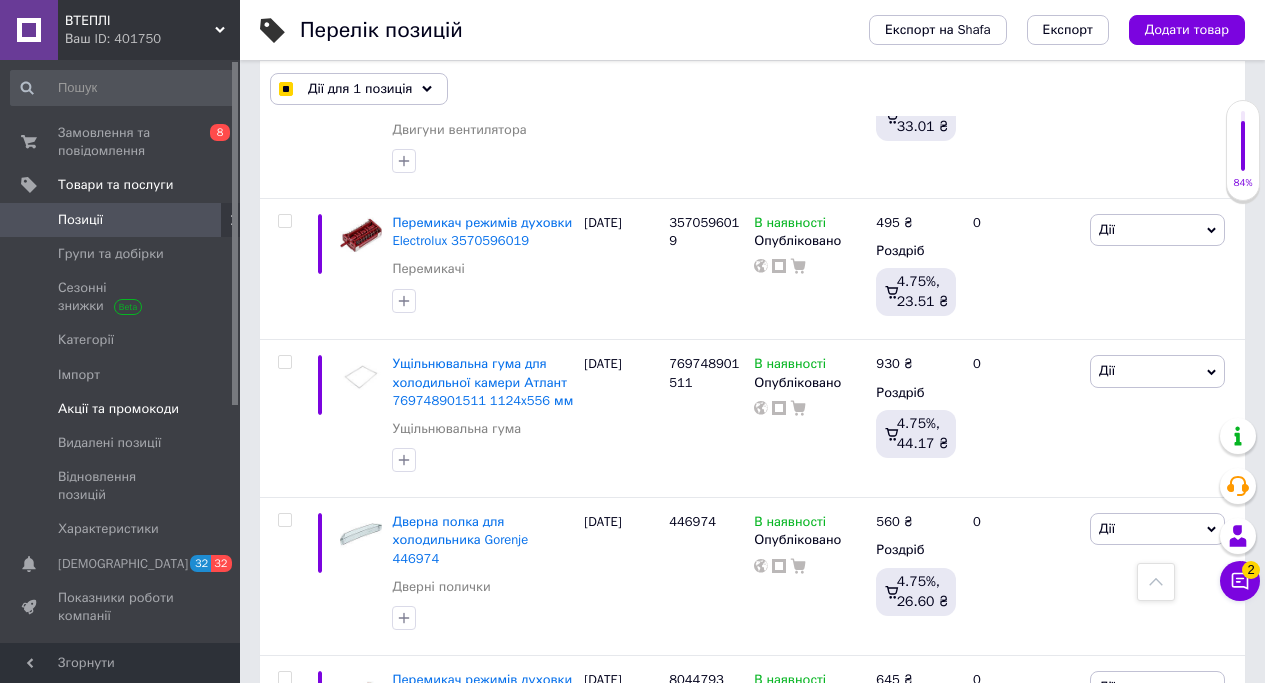 click on "Акції та промокоди" at bounding box center (118, 409) 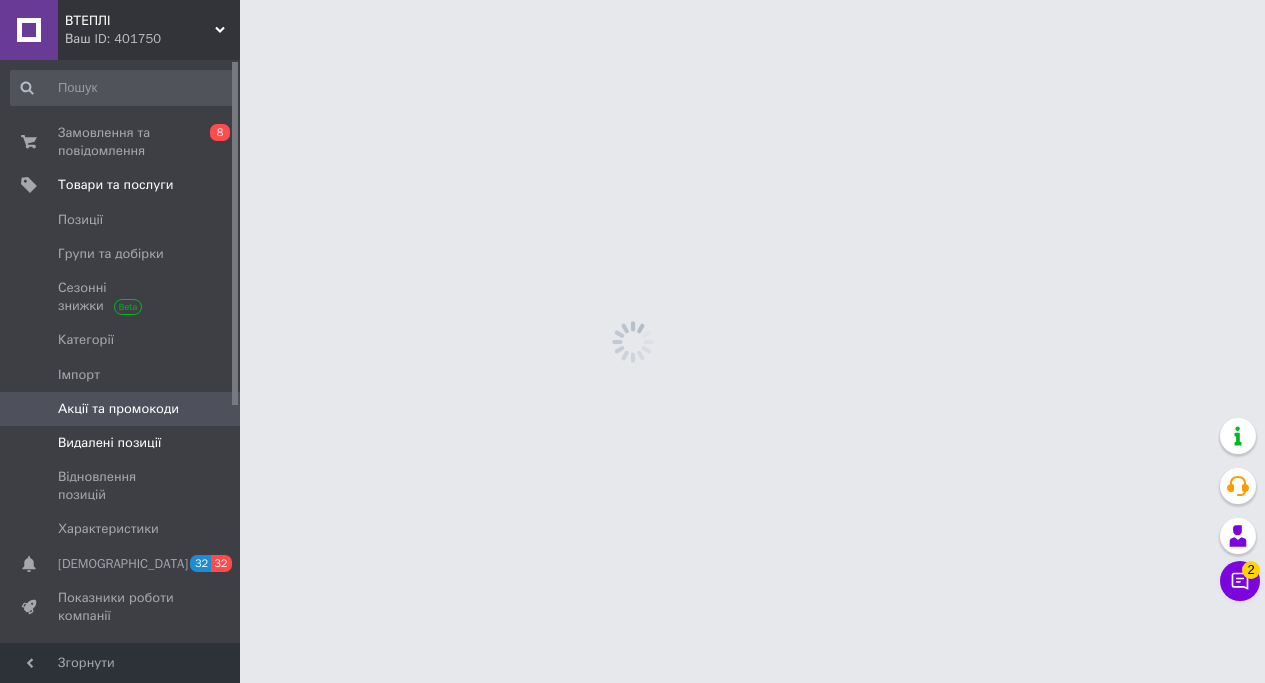 scroll, scrollTop: 0, scrollLeft: 0, axis: both 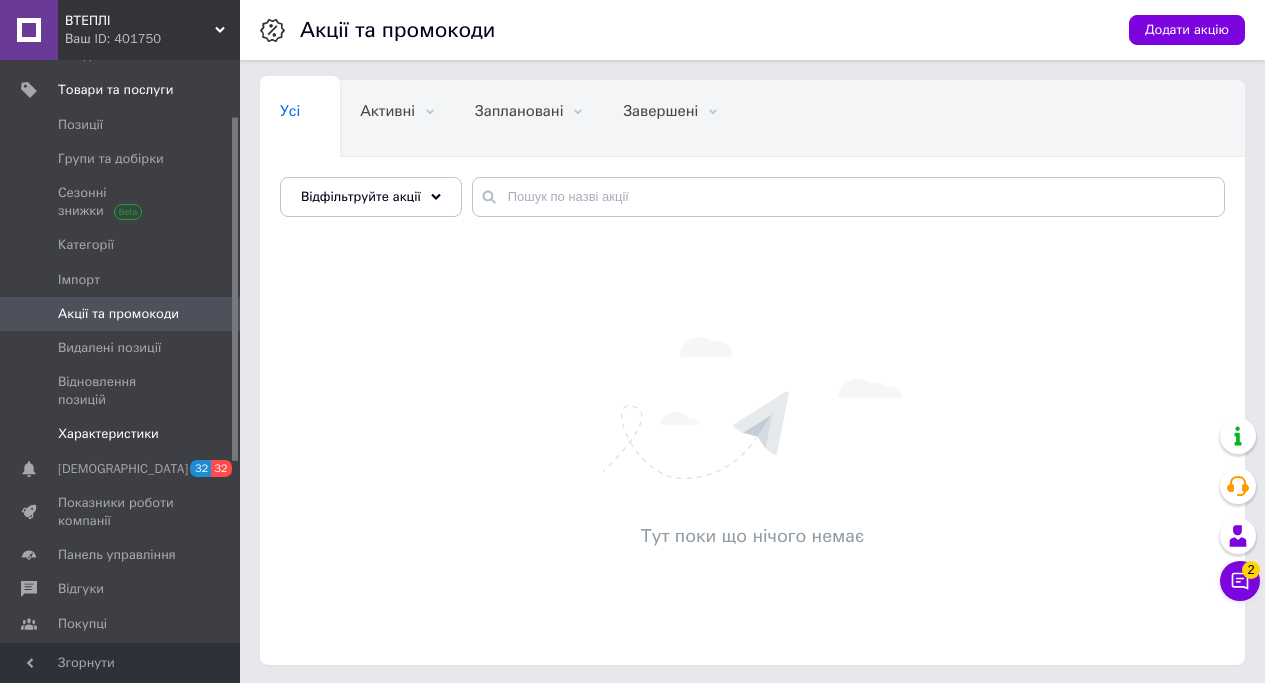 click on "Характеристики" at bounding box center [108, 434] 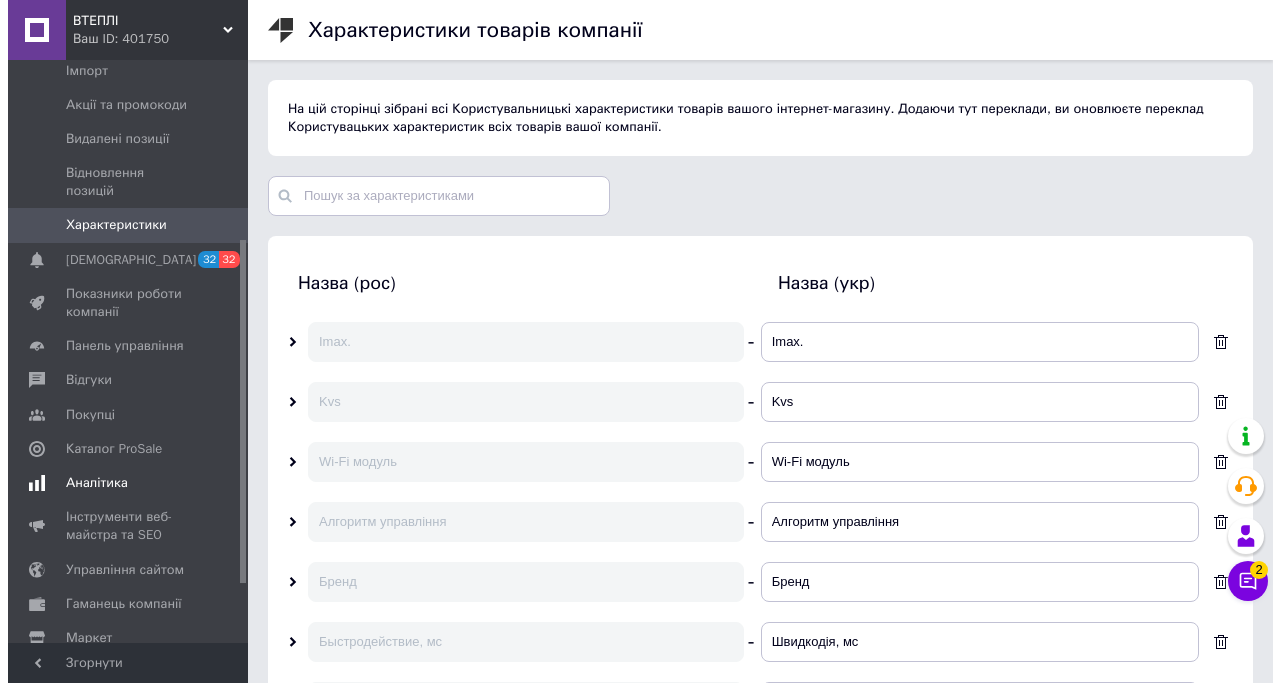 scroll, scrollTop: 347, scrollLeft: 0, axis: vertical 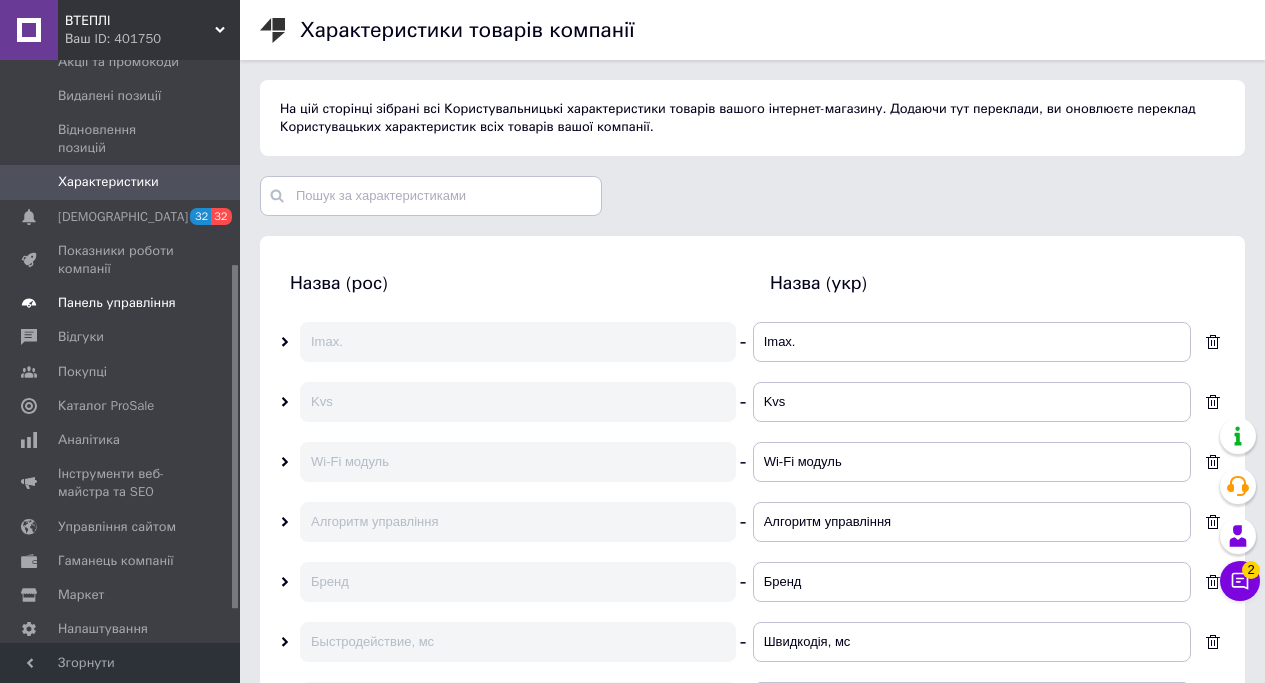 click on "Панель управління" at bounding box center [117, 303] 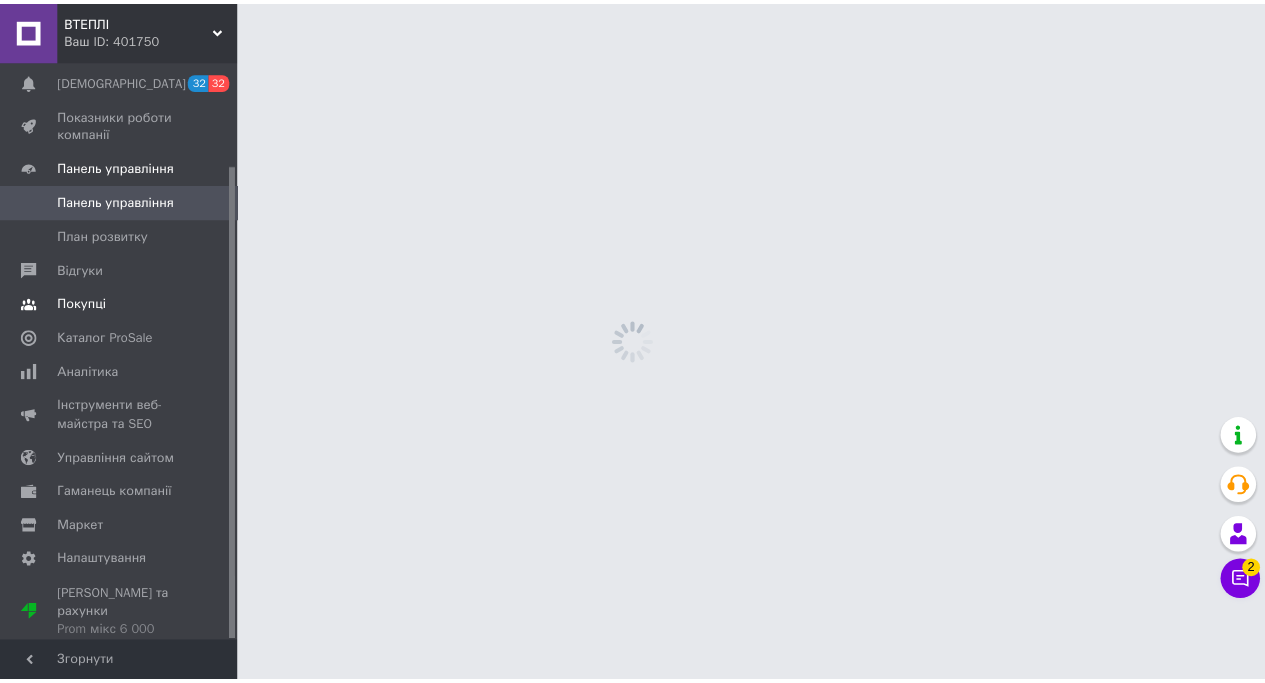 scroll, scrollTop: 127, scrollLeft: 0, axis: vertical 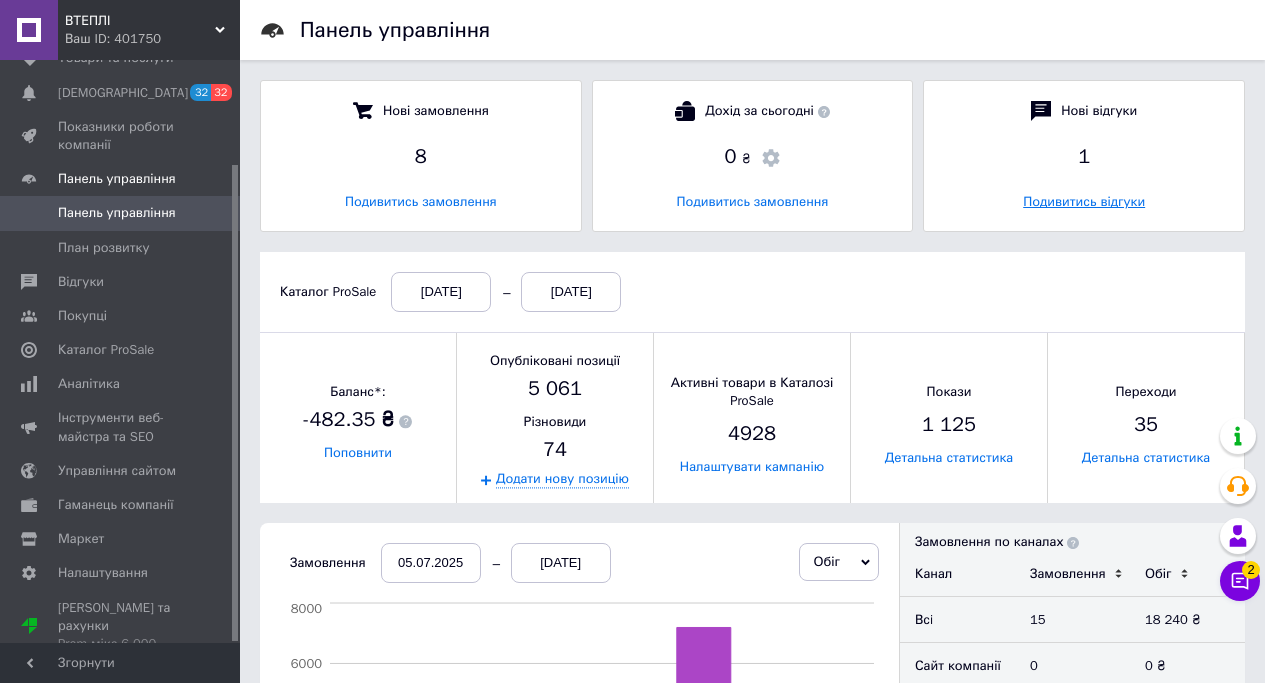 click on "Подивитись відгуки" at bounding box center [1084, 201] 